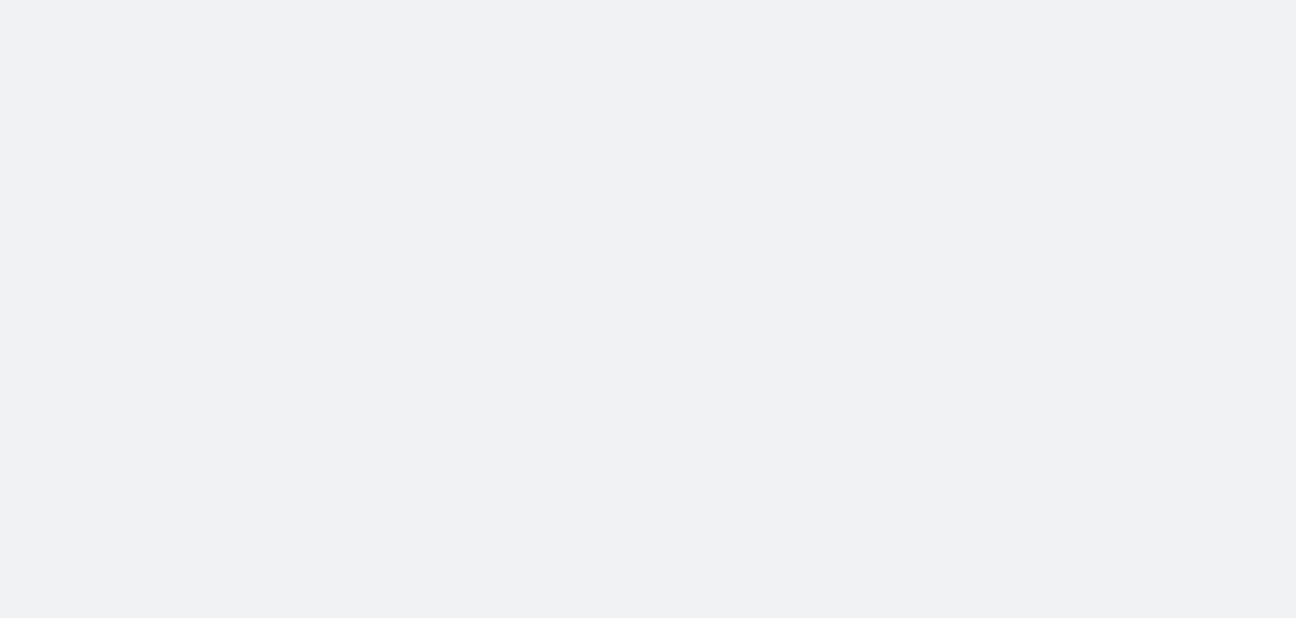 scroll, scrollTop: 0, scrollLeft: 0, axis: both 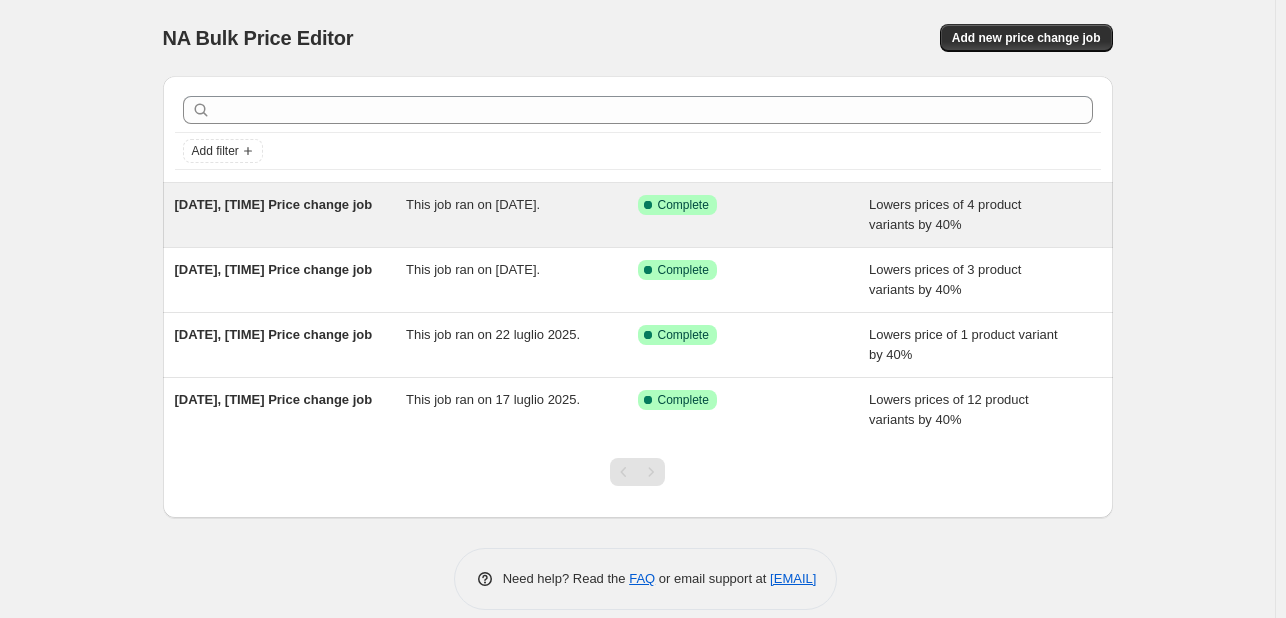 click on "[DATE], [TIME] Price change job" at bounding box center (291, 215) 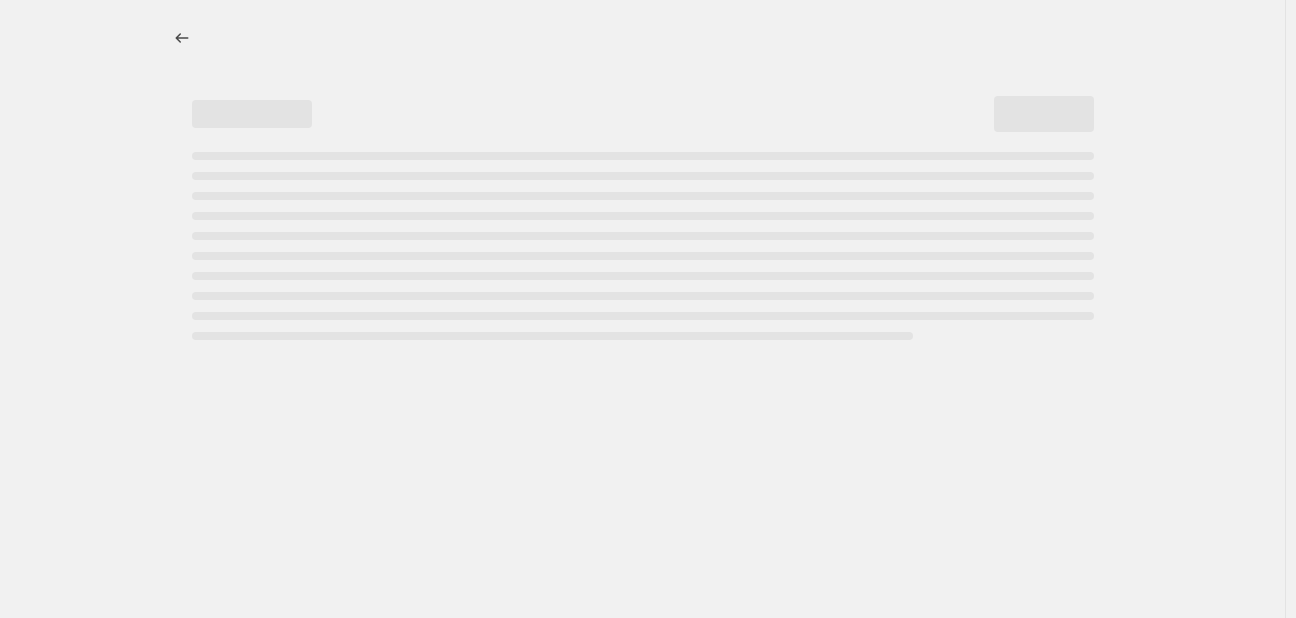 select on "percentage" 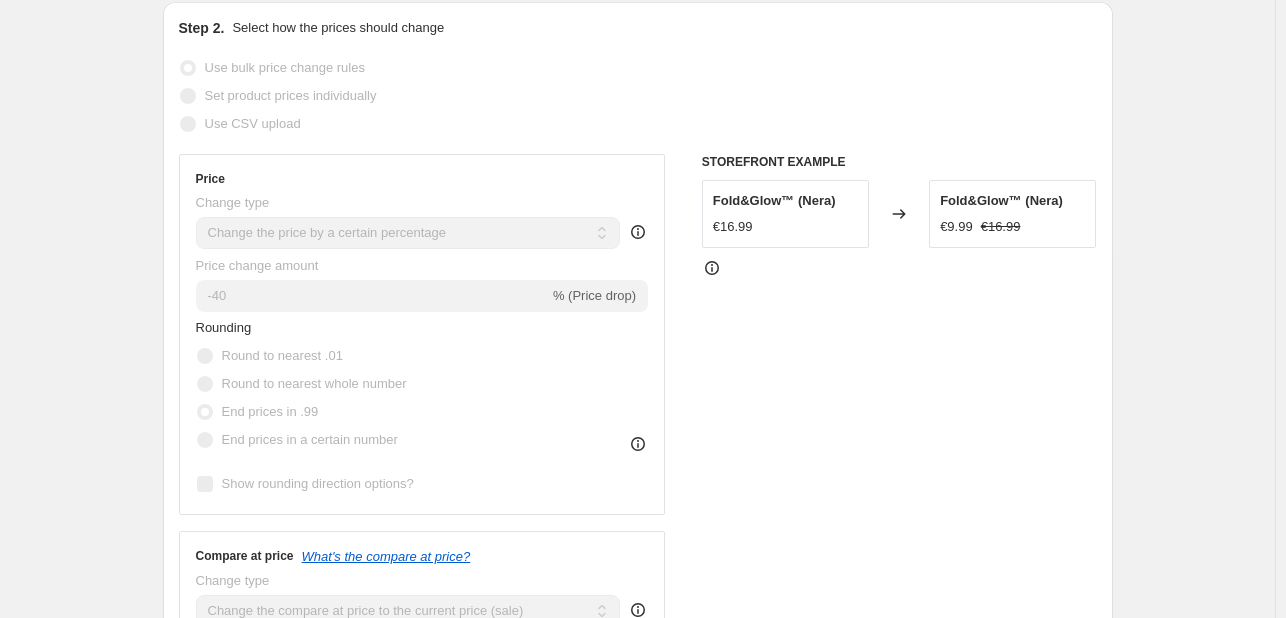 scroll, scrollTop: 0, scrollLeft: 0, axis: both 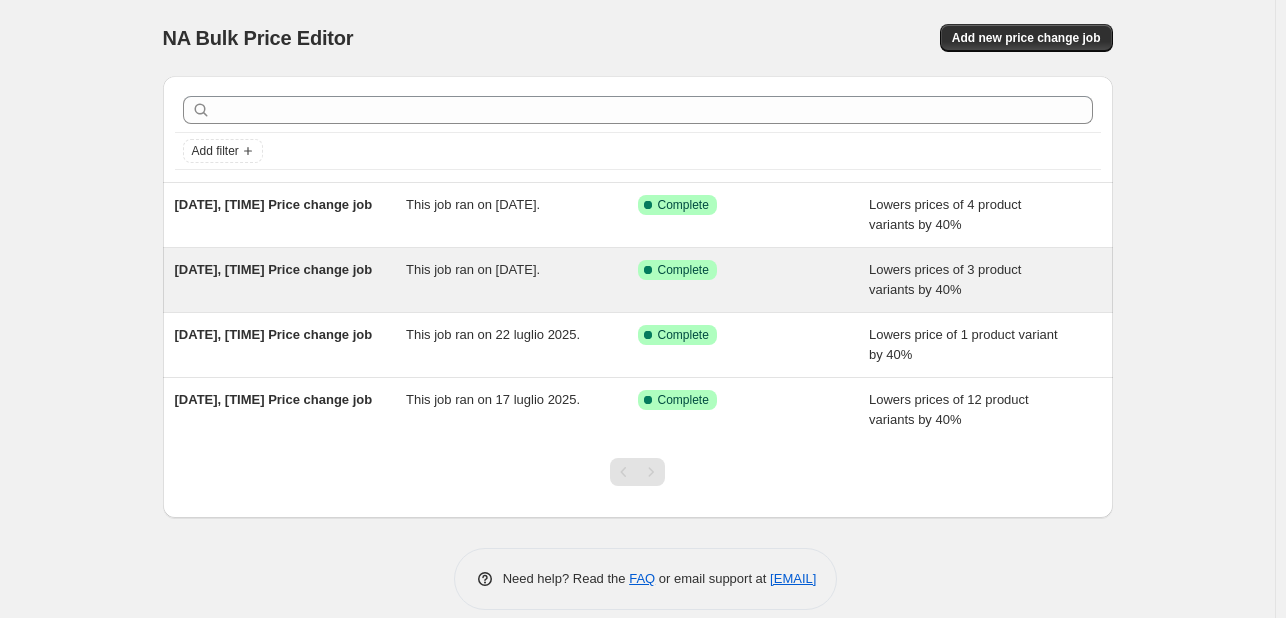 click on "[DATE], [TIME] Price change job" at bounding box center (291, 280) 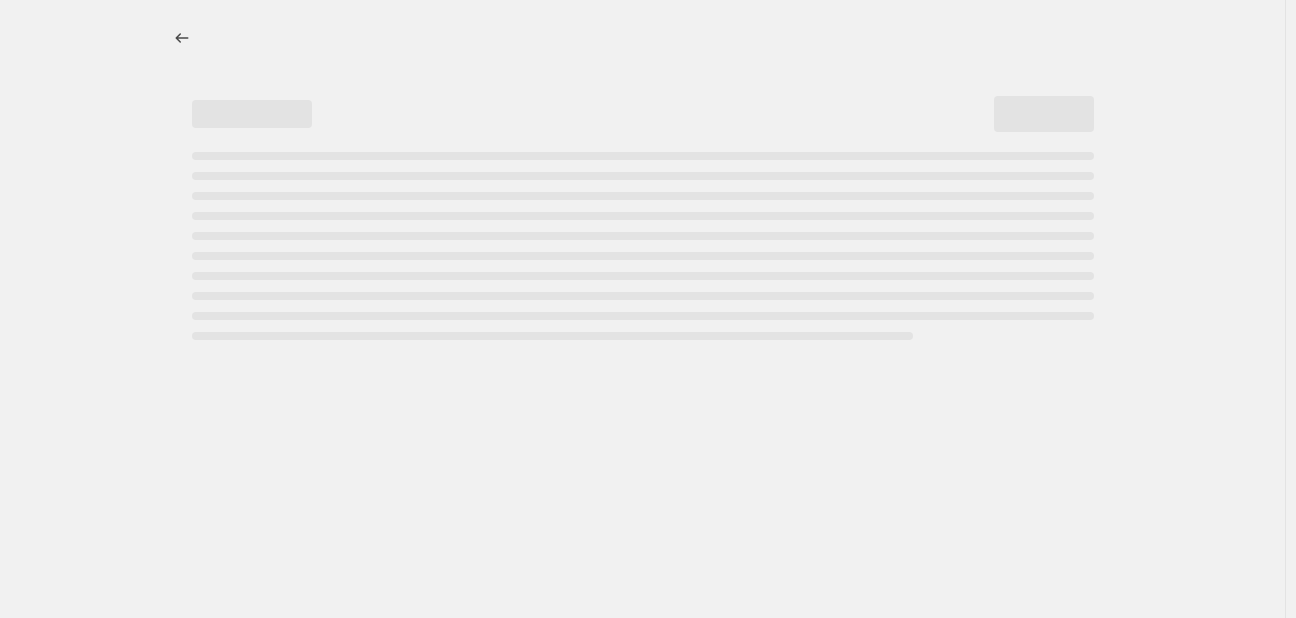 select on "percentage" 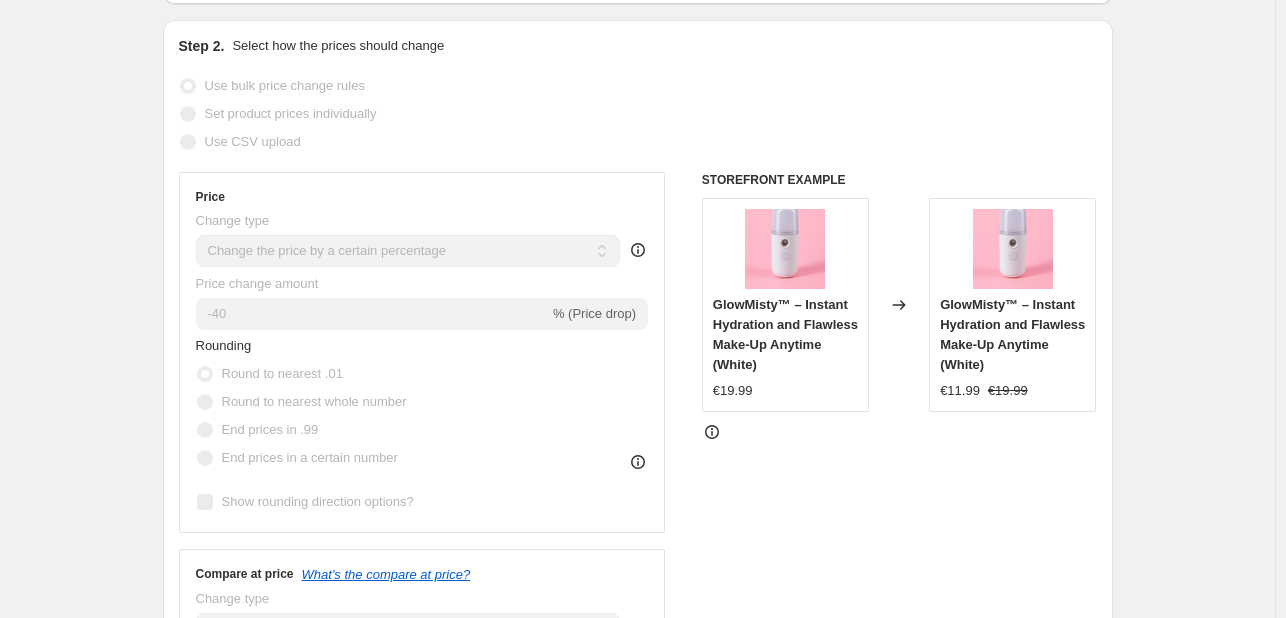 scroll, scrollTop: 0, scrollLeft: 0, axis: both 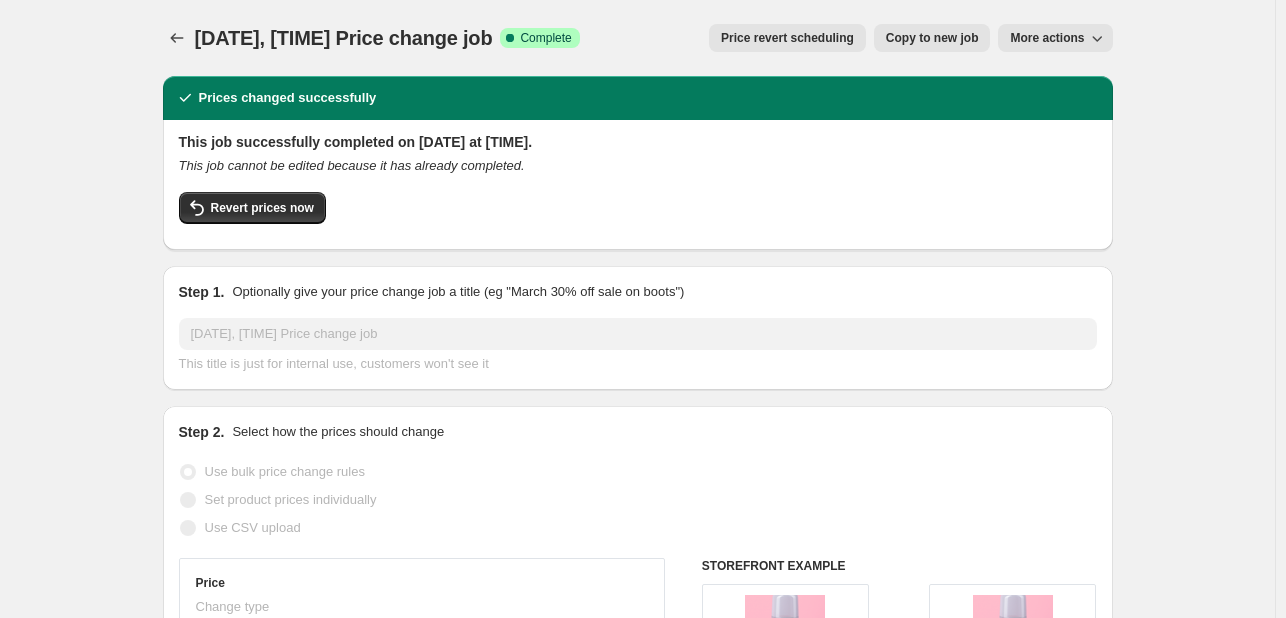 click on "More actions" at bounding box center [1047, 38] 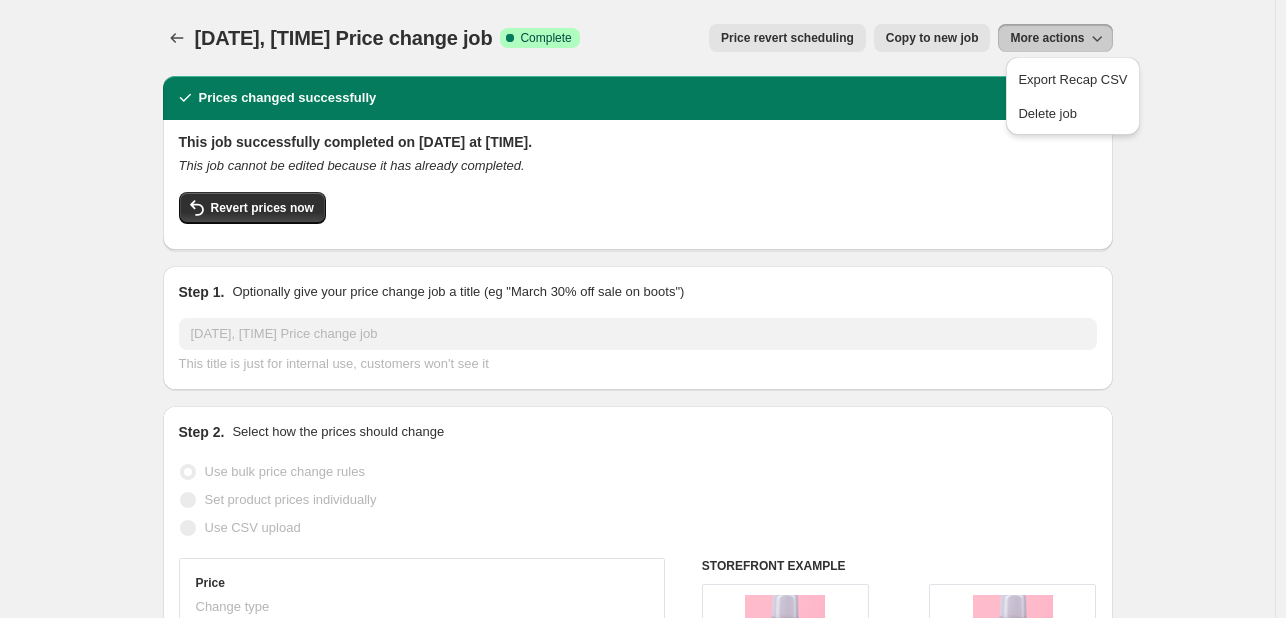 click on "[DATE], [TIME] Price change job. This page is ready [DATE], [TIME] Price change job Success Complete Complete Price revert scheduling Copy to new job Export Recap CSV Delete job More actions Price revert scheduling Copy to new job More actions Prices changed successfully This job successfully completed on [DATE] at [TIME]. This job cannot be edited because it has already completed. Revert prices now Step 1. Optionally give your price change job a title (eg "March 30% off sale on boots") [DATE], [TIME] Price change job This title is just for internal use, customers won't see it Step 2. Select how the prices should change Use bulk price change rules Set product prices individually Use CSV upload Price Change type Change the price to a certain amount Change the price by a certain amount Change the price by a certain percentage Change the price to the current compare at price (price before sale) Change the price by a certain amount relative to the compare at price Price change amount 3" at bounding box center [637, 1020] 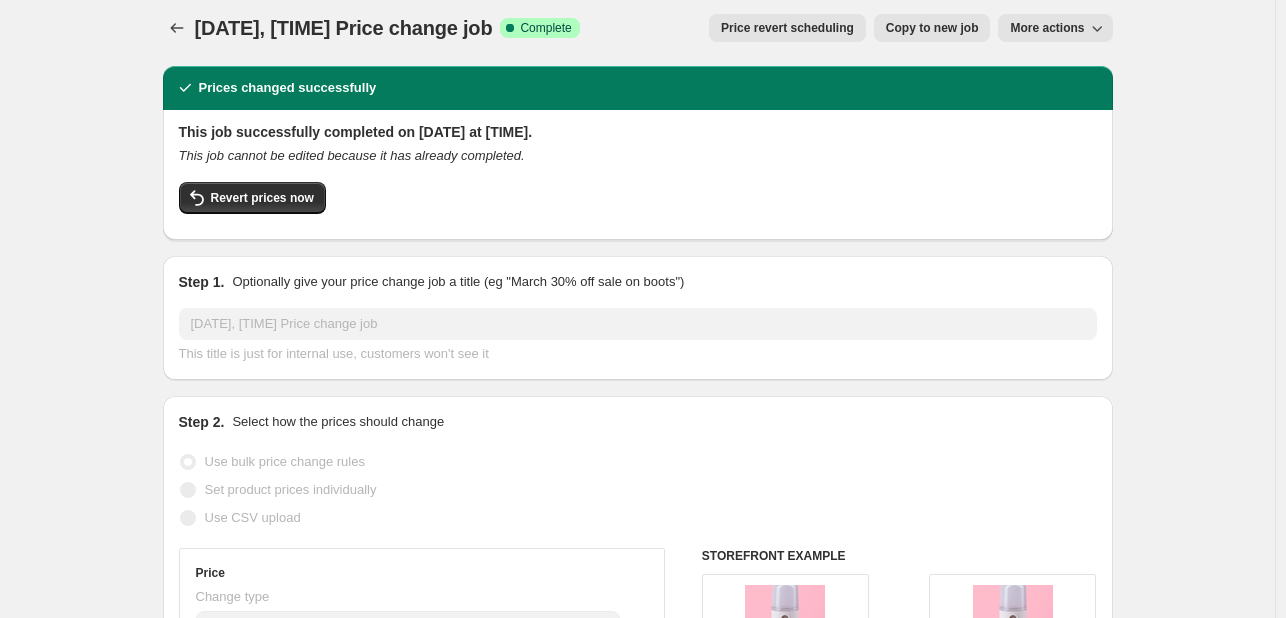 scroll, scrollTop: 0, scrollLeft: 0, axis: both 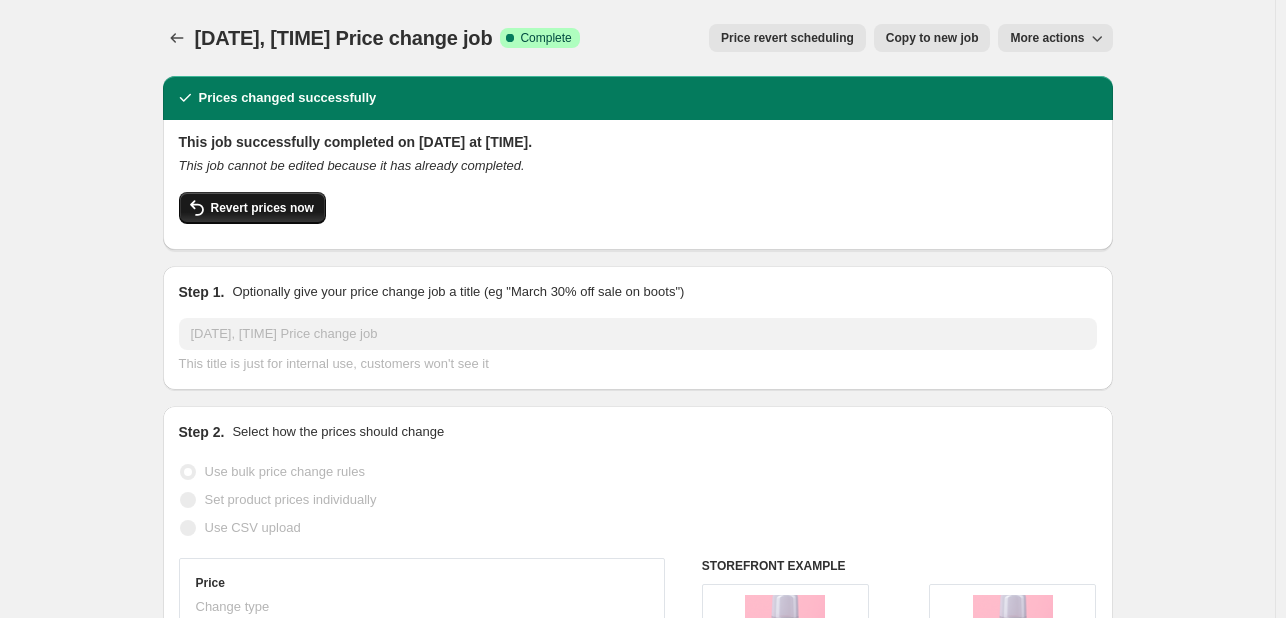click on "Revert prices now" at bounding box center (252, 208) 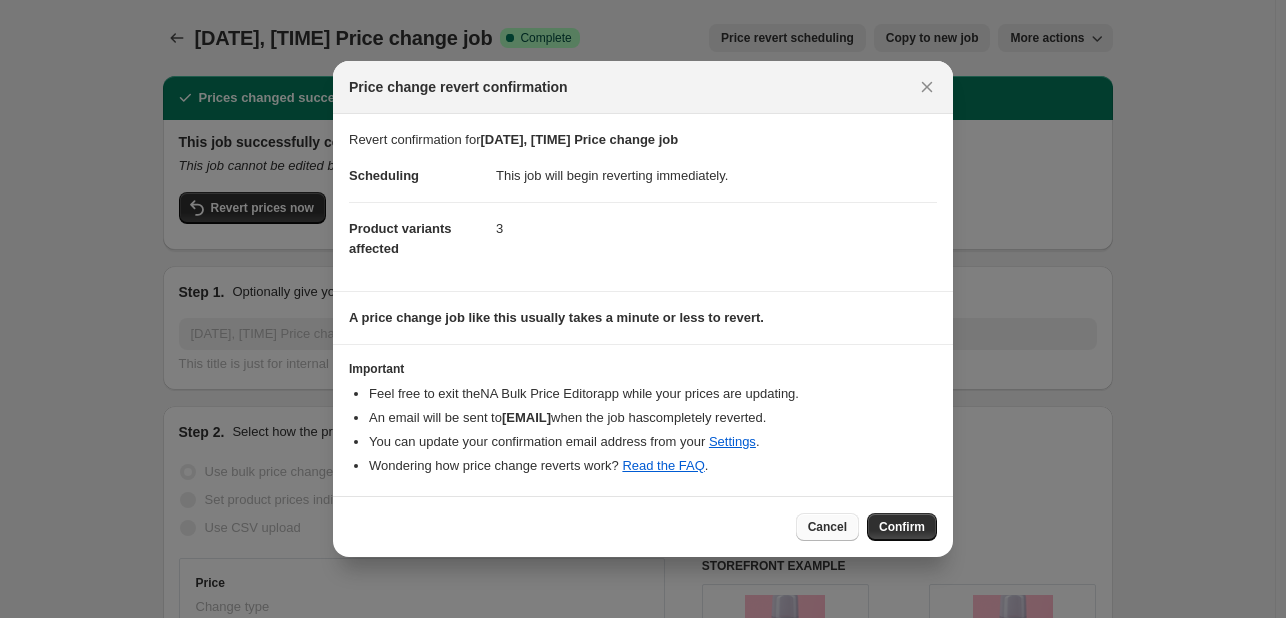 click on "Cancel" at bounding box center [827, 527] 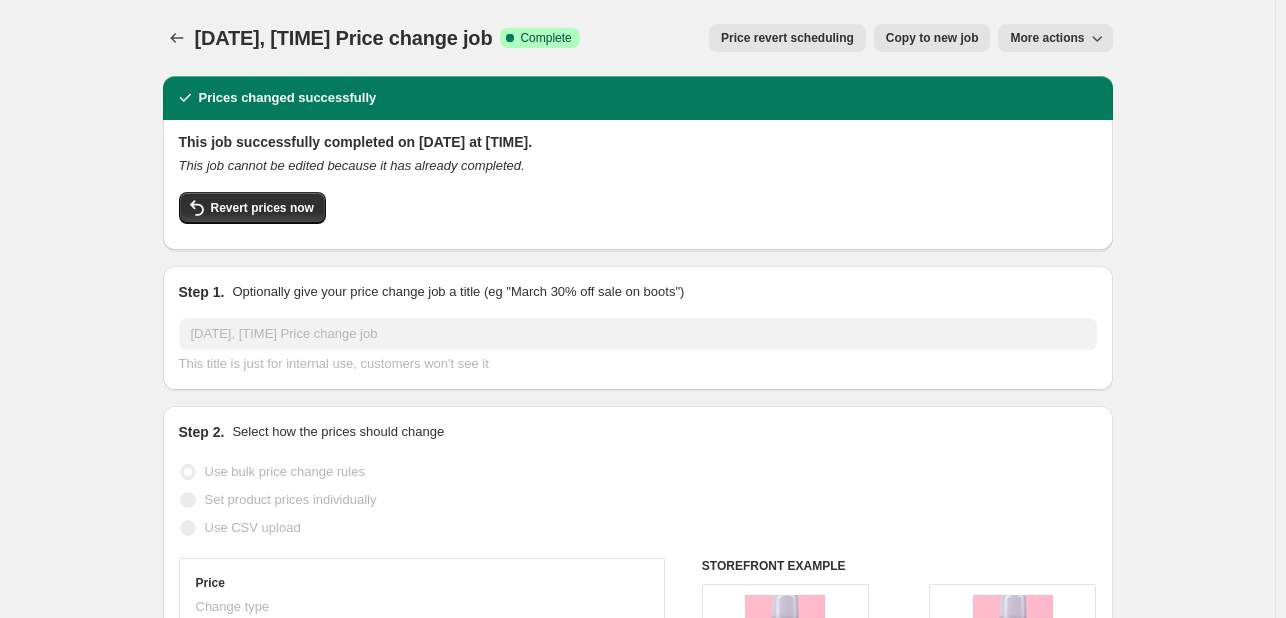 click 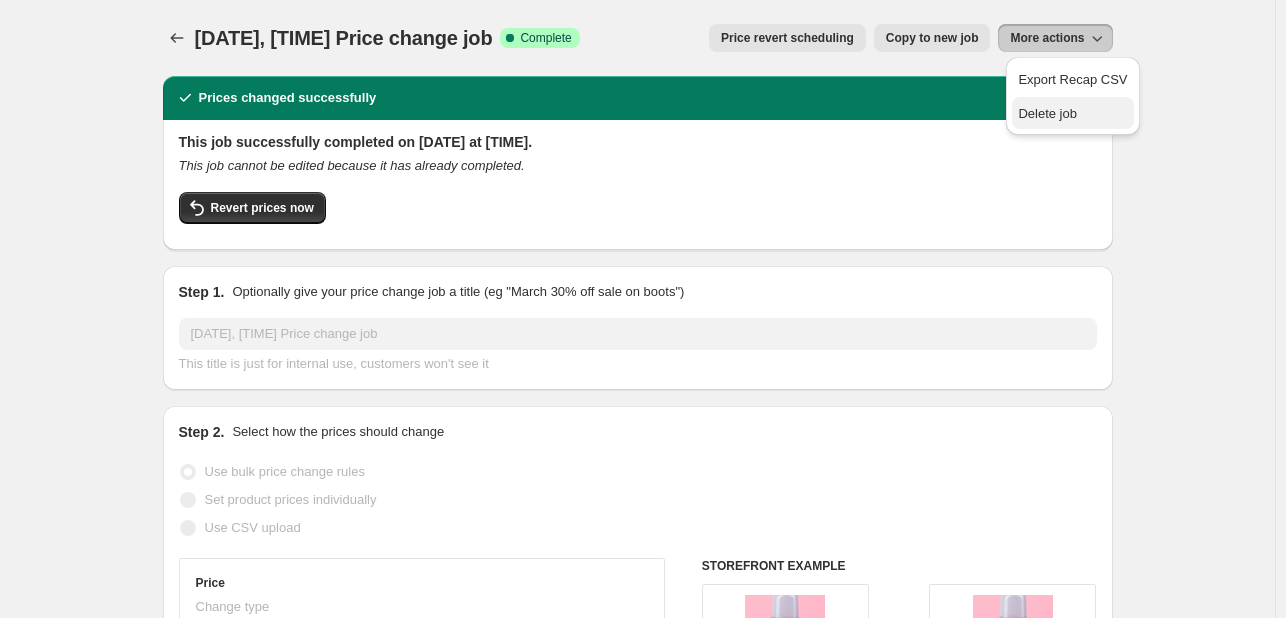 click on "Delete job" at bounding box center (1047, 113) 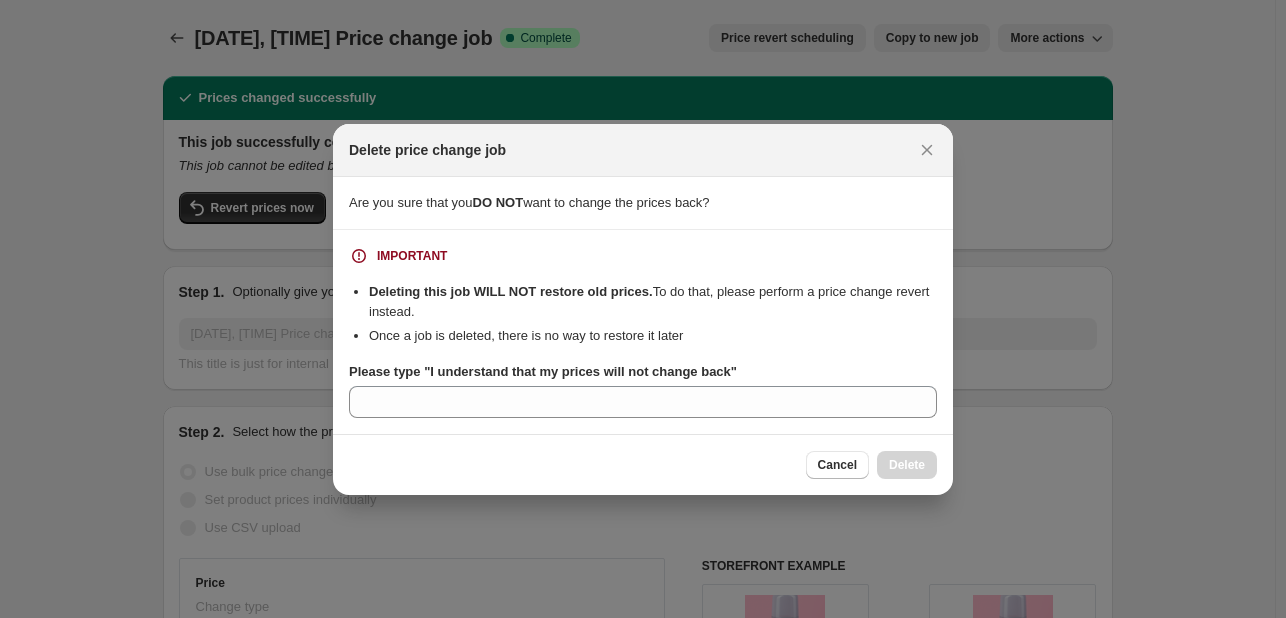 click on "Cancel Delete" at bounding box center [871, 465] 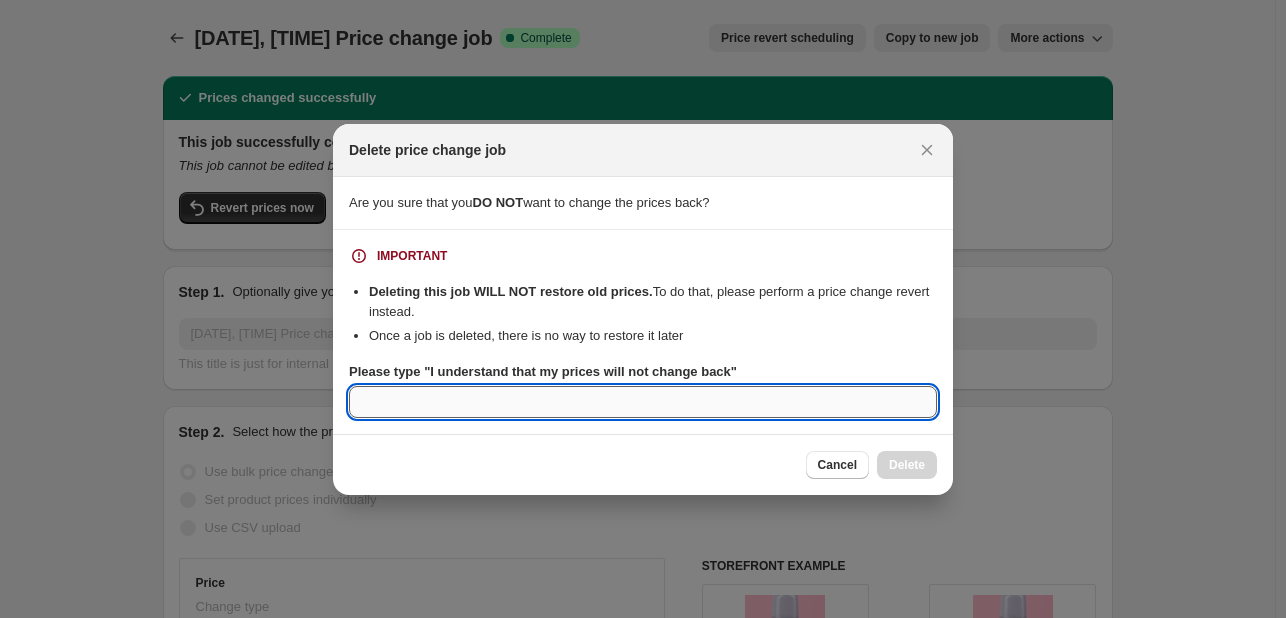 click on "Please type "I understand that my prices will not change back"" at bounding box center [643, 402] 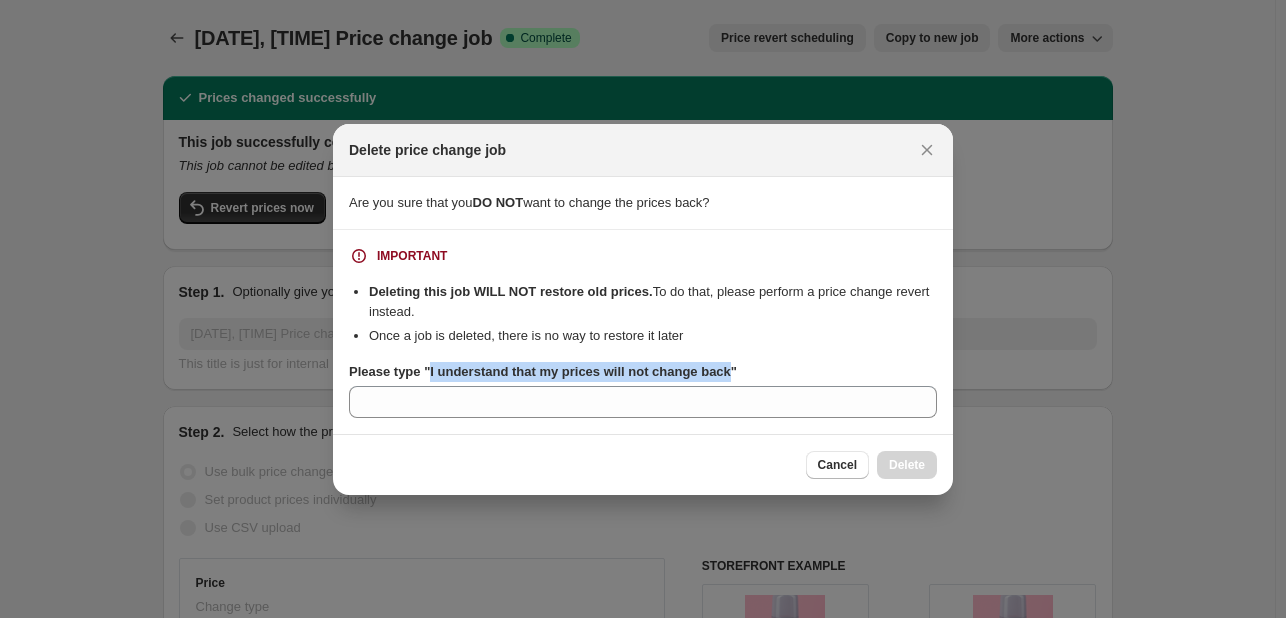 drag, startPoint x: 428, startPoint y: 372, endPoint x: 722, endPoint y: 379, distance: 294.0833 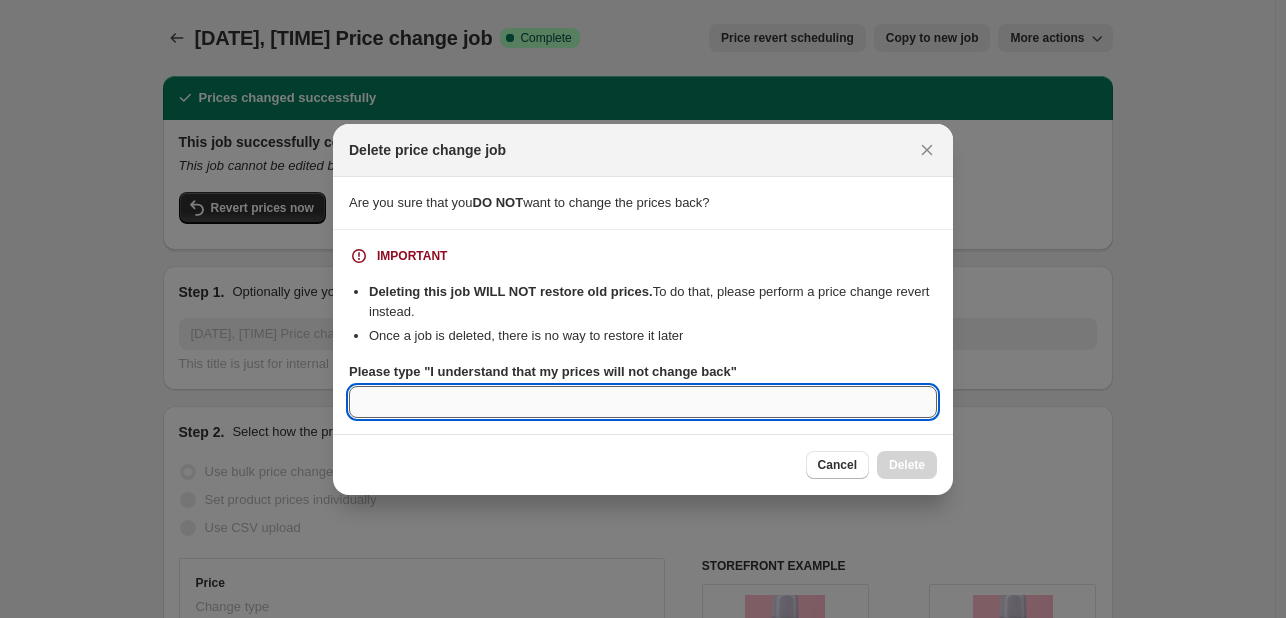 click on "Please type "I understand that my prices will not change back"" at bounding box center [643, 402] 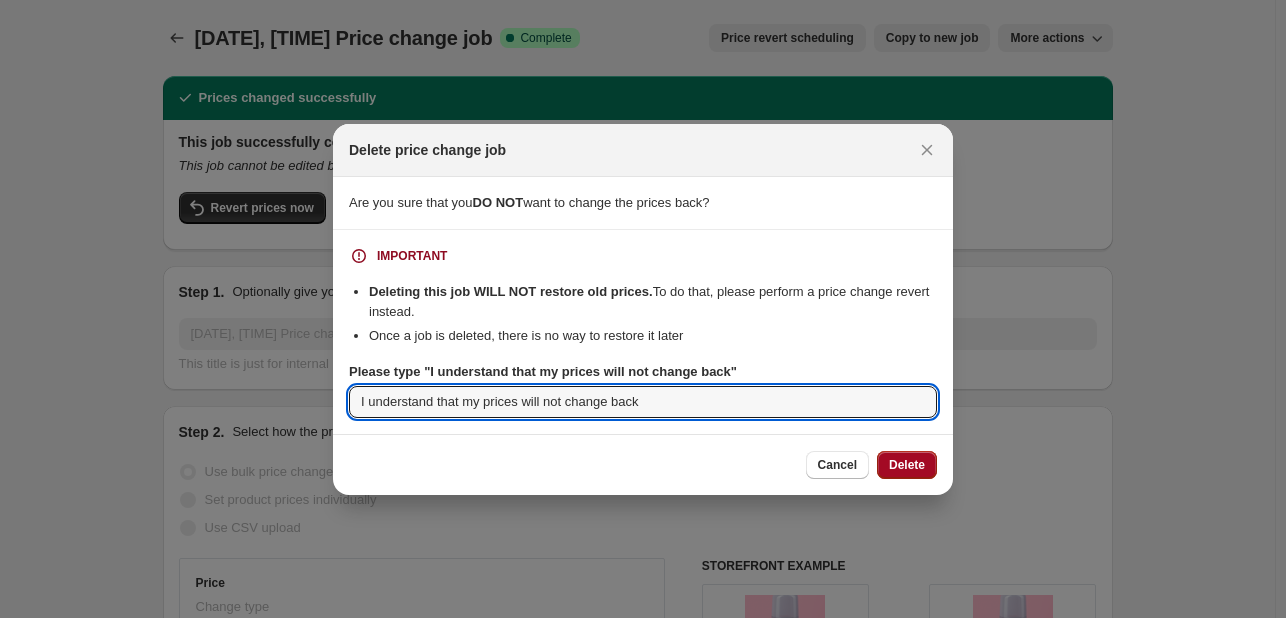 type on "I understand that my prices will not change back" 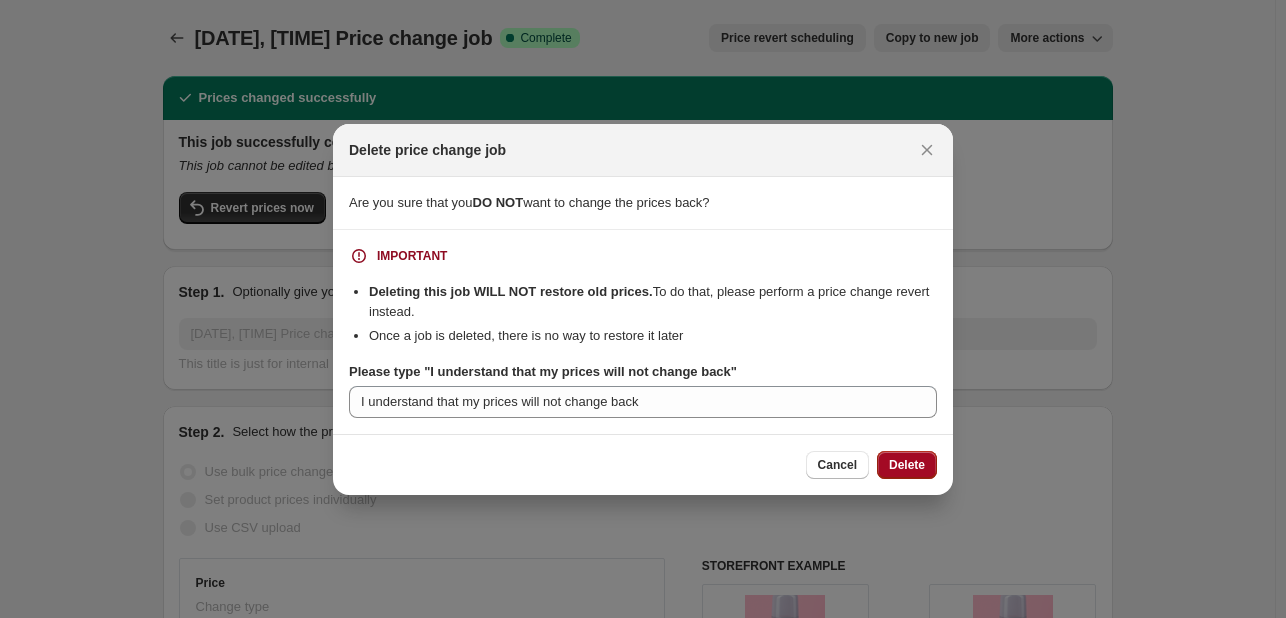 click on "Delete" at bounding box center (907, 465) 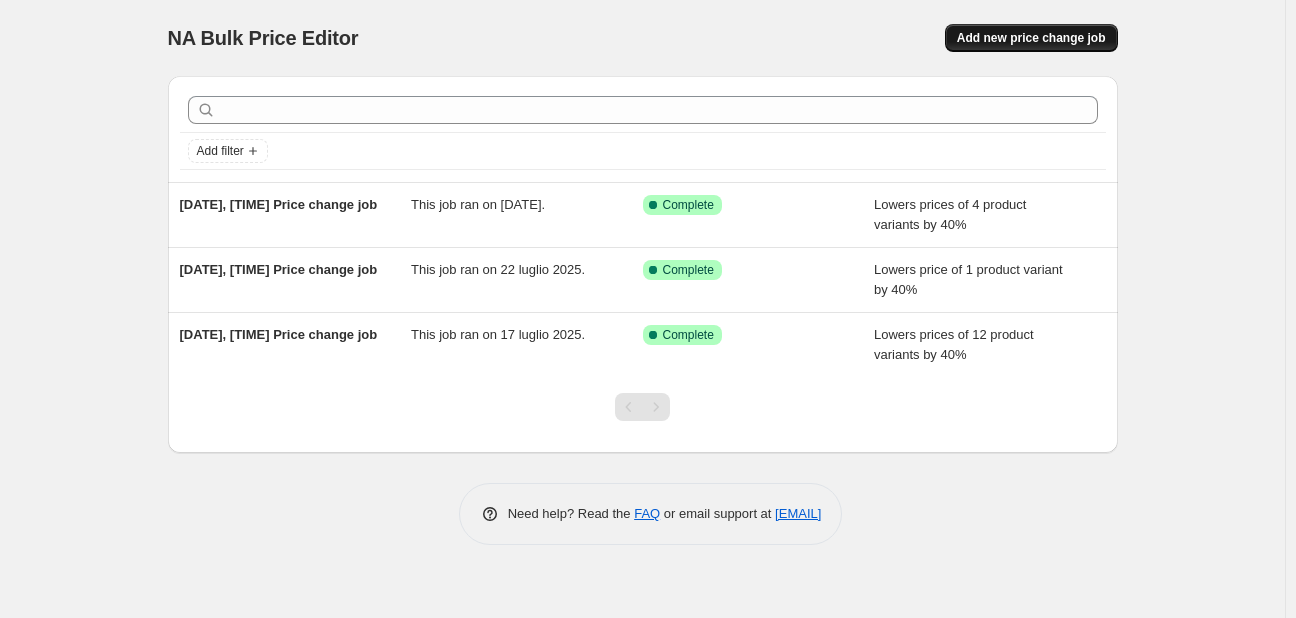 click on "Add new price change job" at bounding box center (1031, 38) 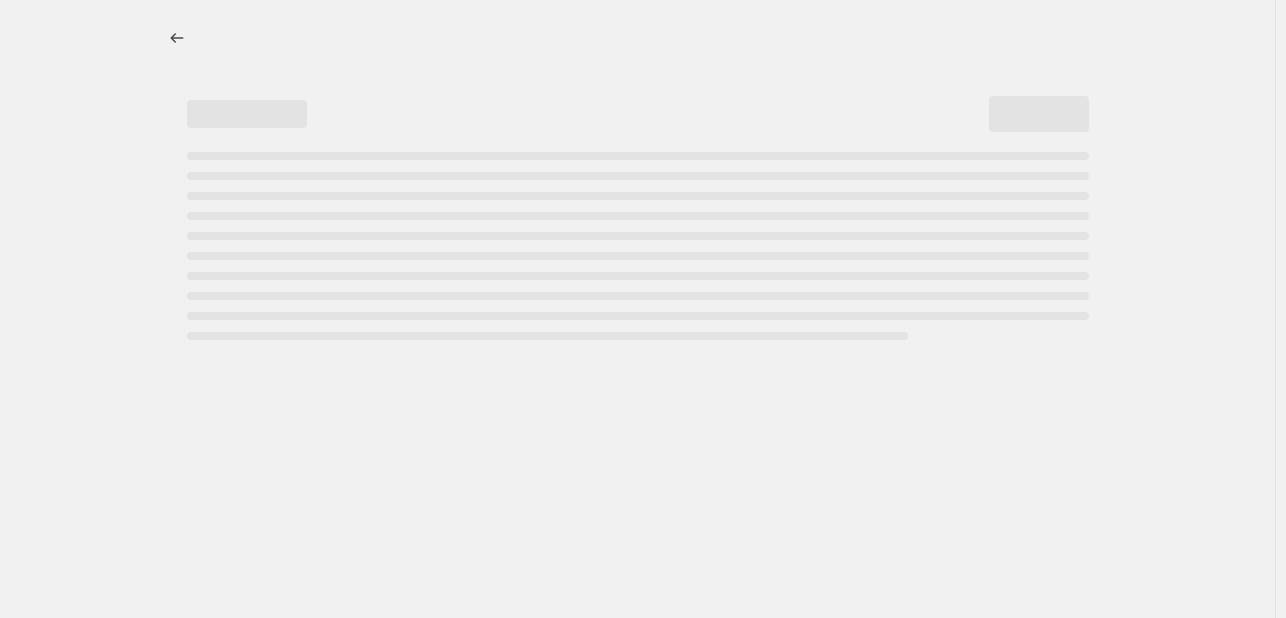 select on "percentage" 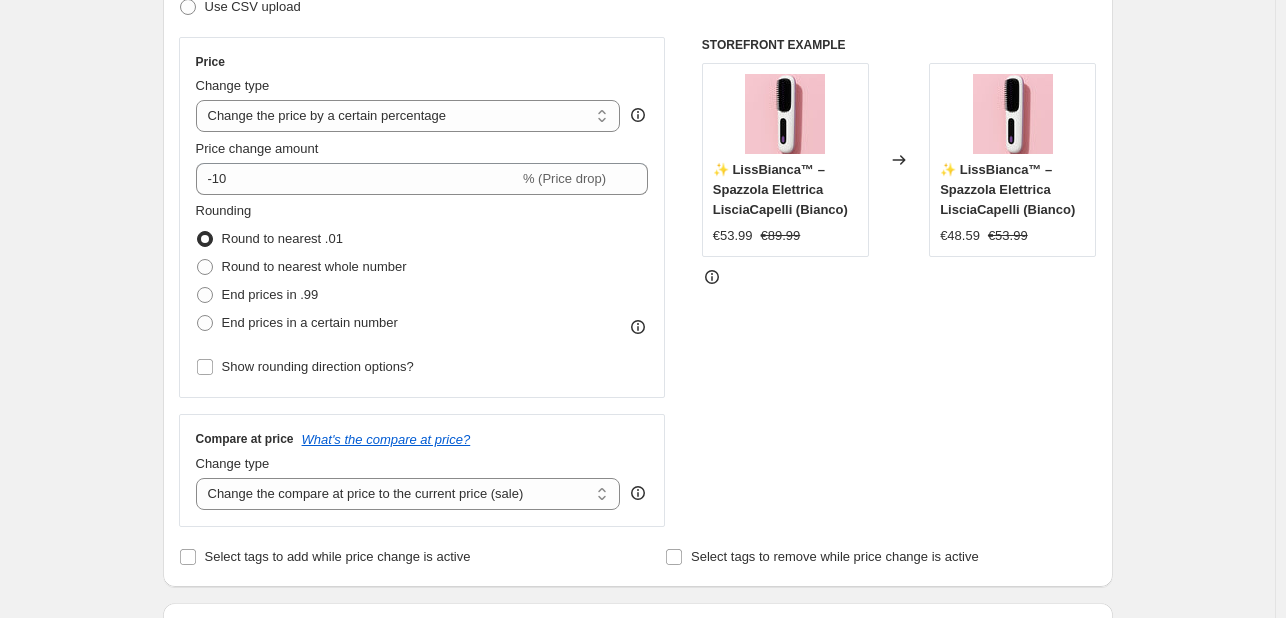 scroll, scrollTop: 339, scrollLeft: 0, axis: vertical 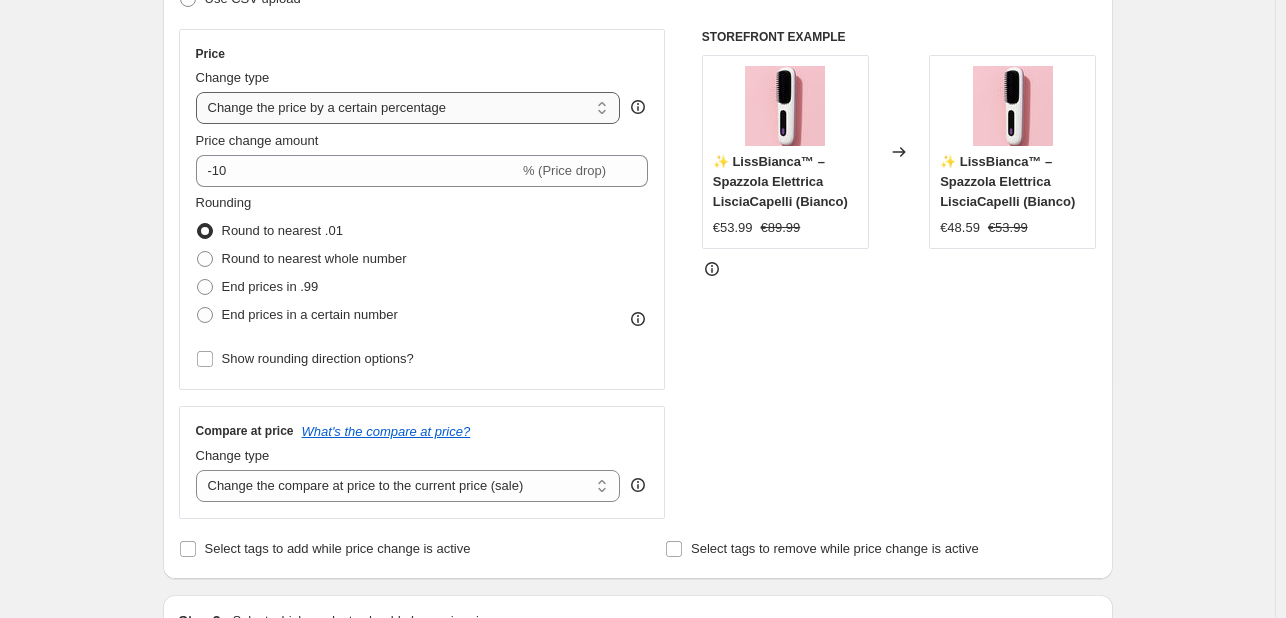 click on "Change the price to a certain amount Change the price by a certain amount Change the price by a certain percentage Change the price to the current compare at price (price before sale) Change the price by a certain amount relative to the compare at price Change the price by a certain percentage relative to the compare at price Don't change the price Change the price by a certain percentage relative to the cost per item Change price to certain cost margin" at bounding box center (408, 108) 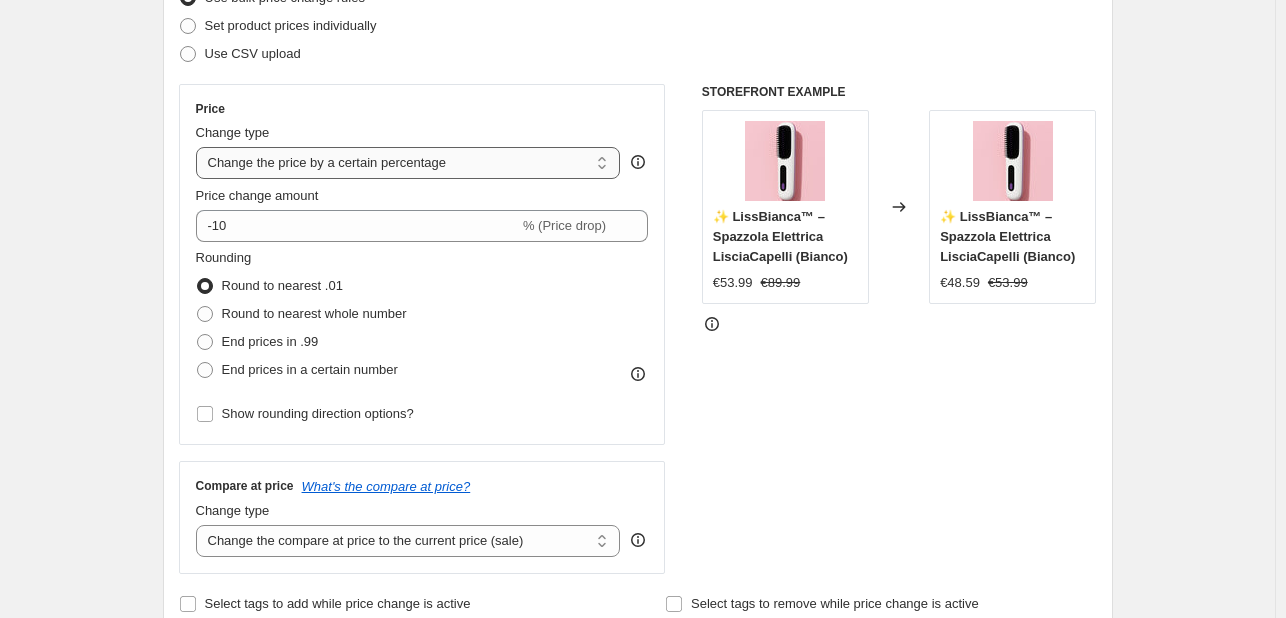 scroll, scrollTop: 283, scrollLeft: 0, axis: vertical 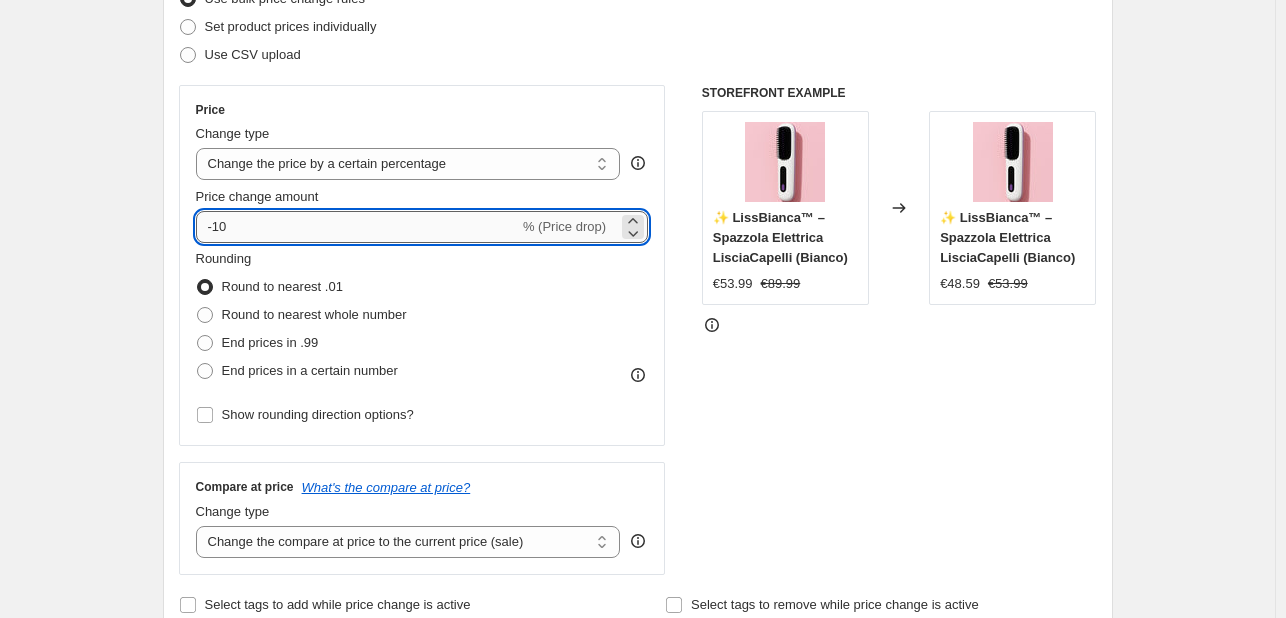 click on "-10" at bounding box center [357, 227] 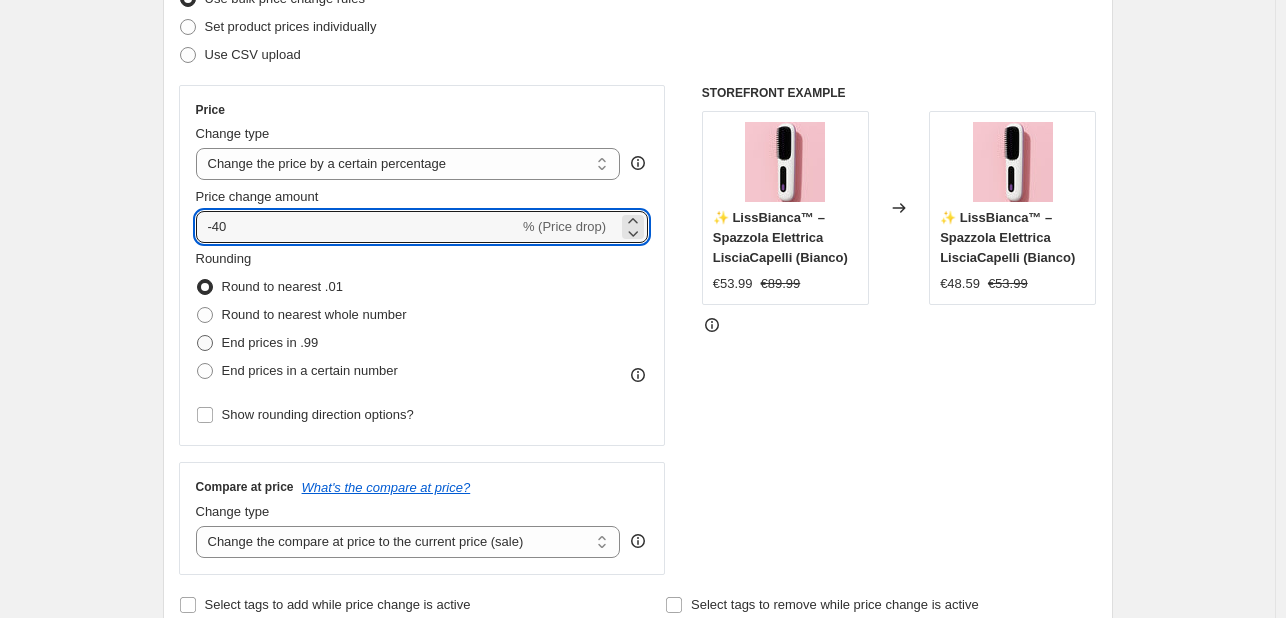 type on "-40" 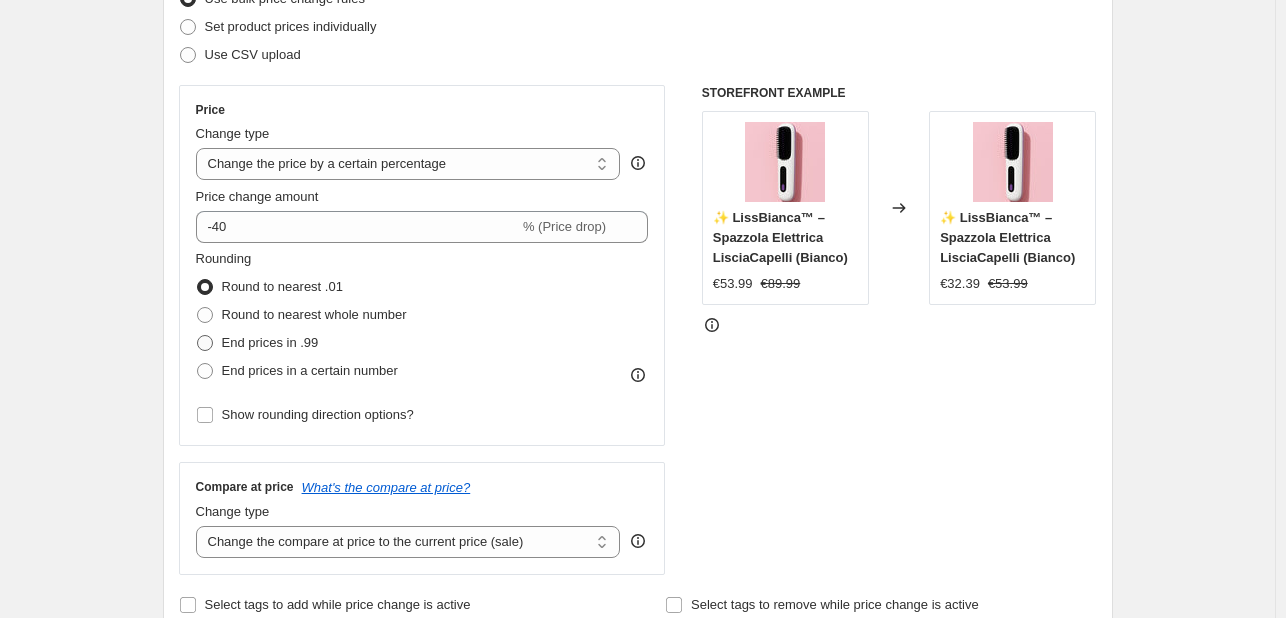 click on "End prices in .99" at bounding box center (270, 342) 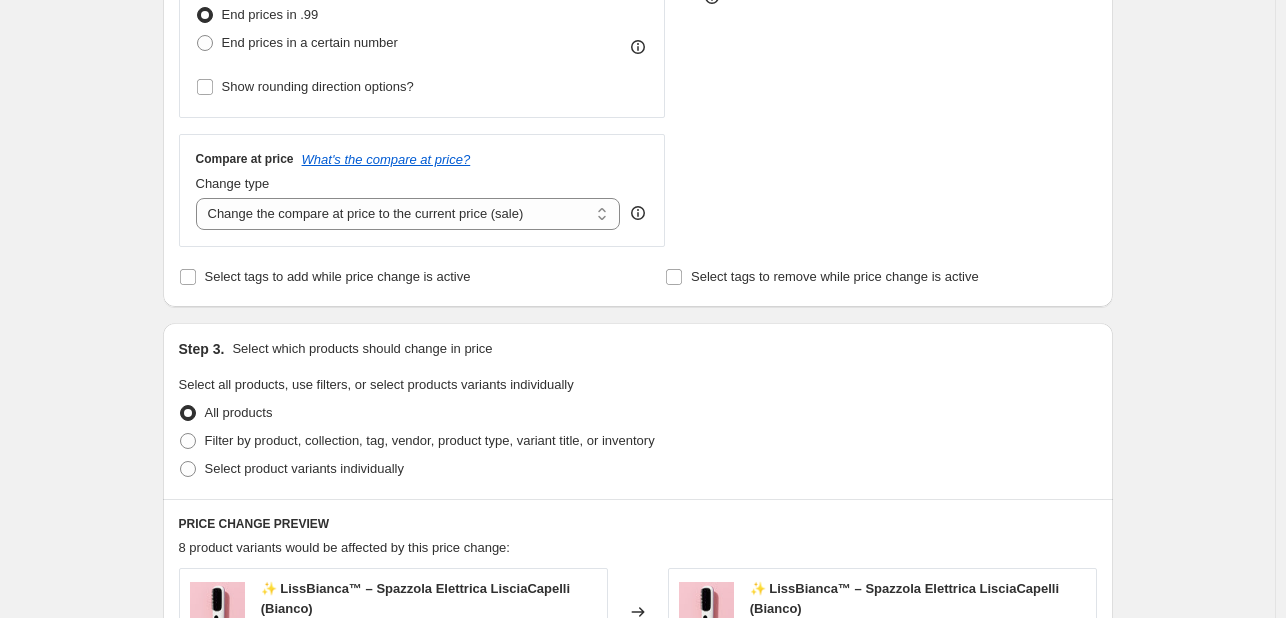 scroll, scrollTop: 612, scrollLeft: 0, axis: vertical 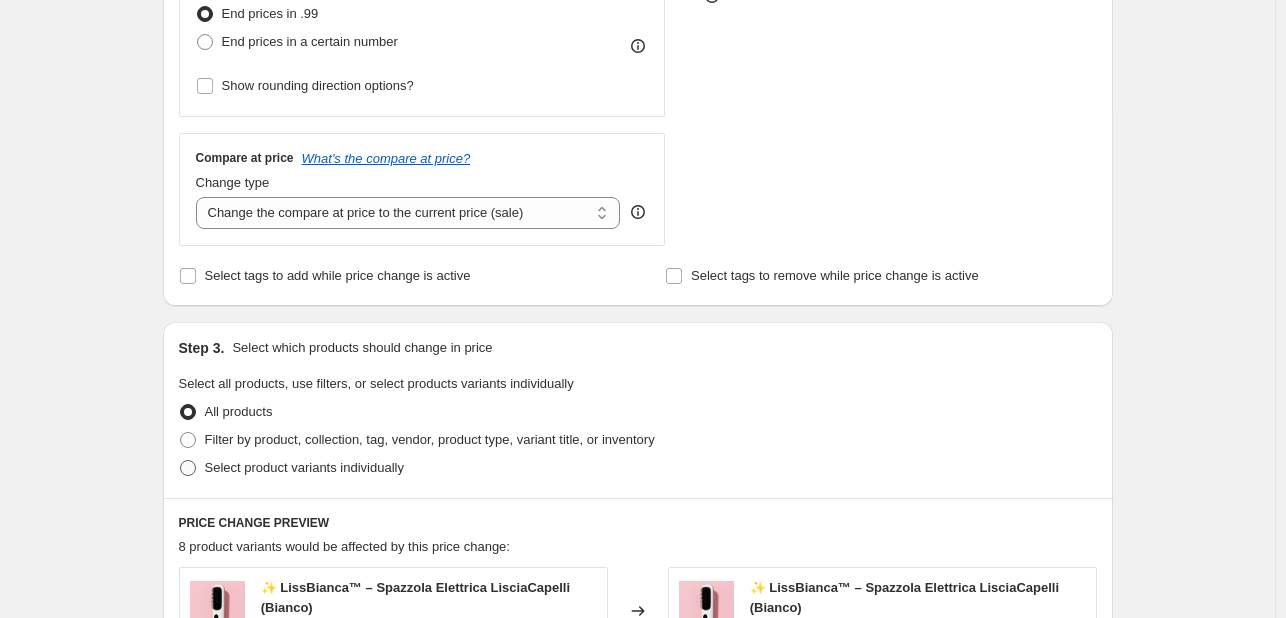 click on "Select product variants individually" at bounding box center [291, 468] 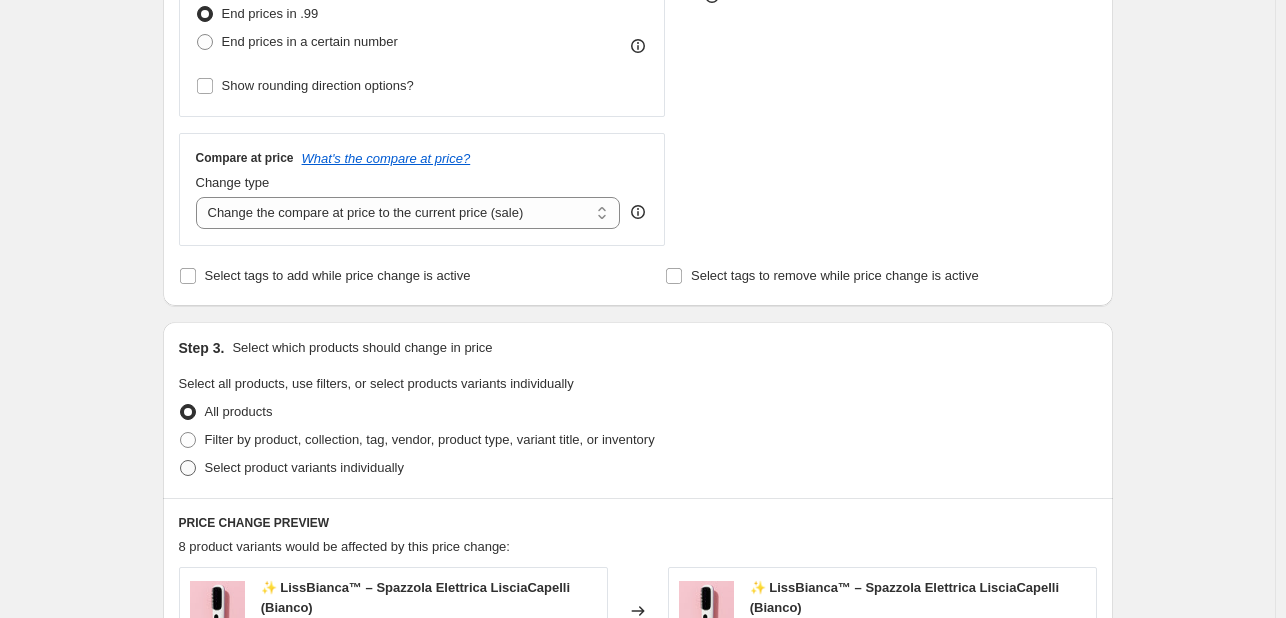 radio on "true" 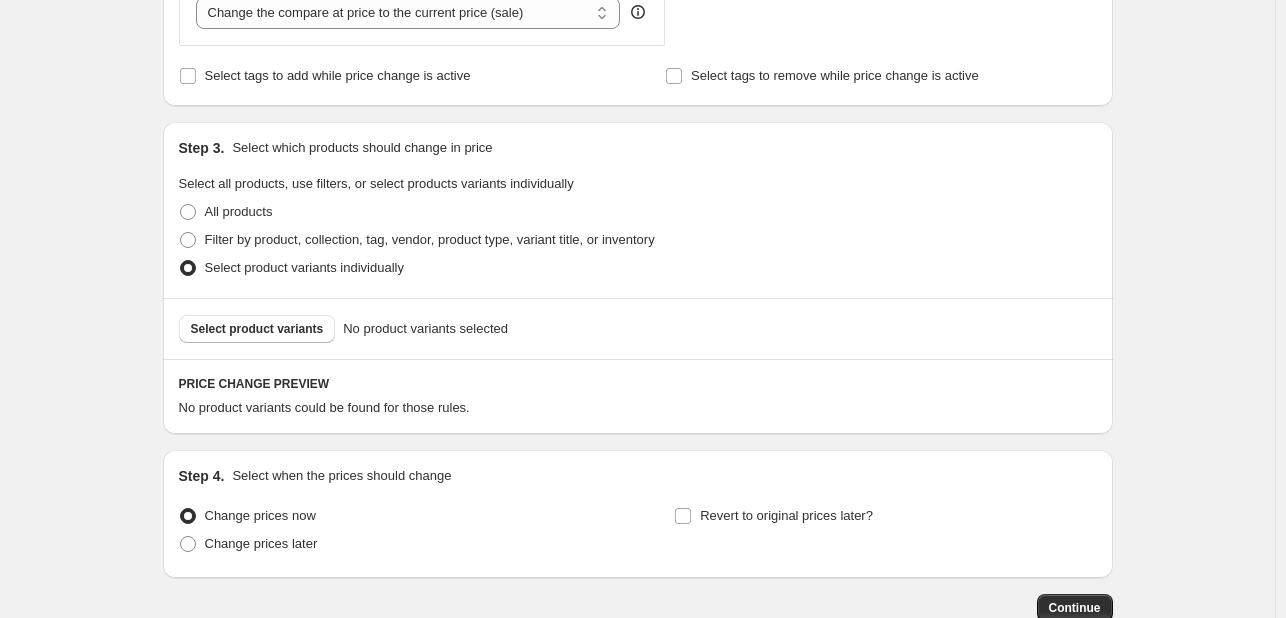 scroll, scrollTop: 816, scrollLeft: 0, axis: vertical 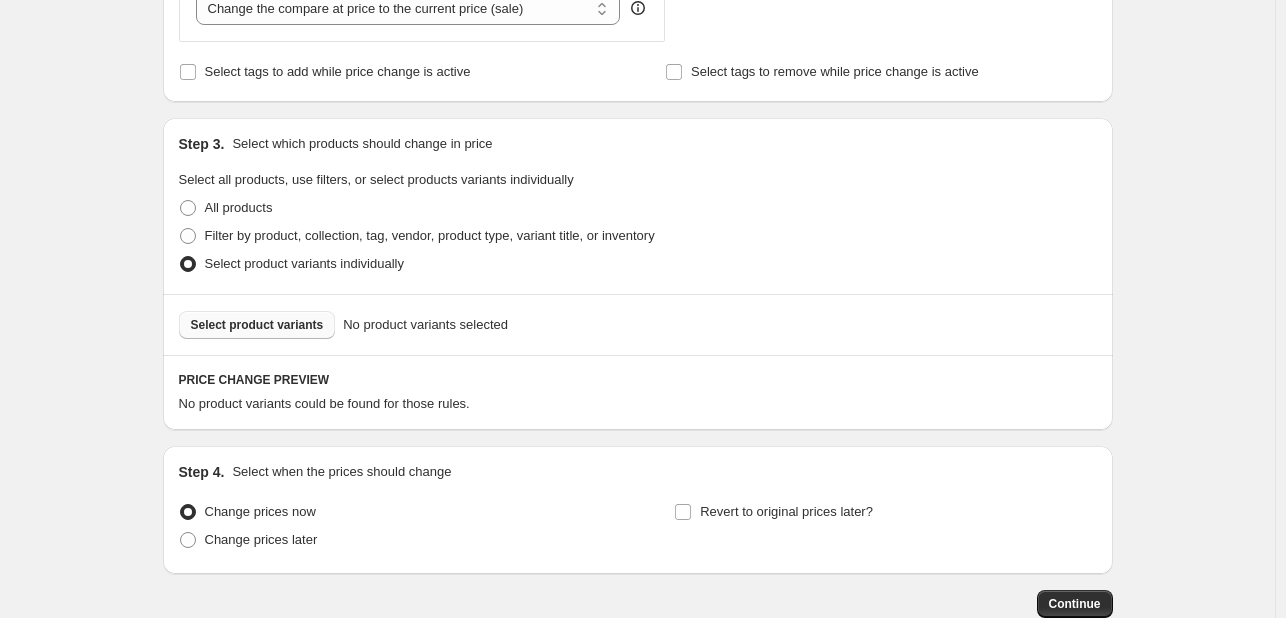 click on "Select product variants" at bounding box center (257, 325) 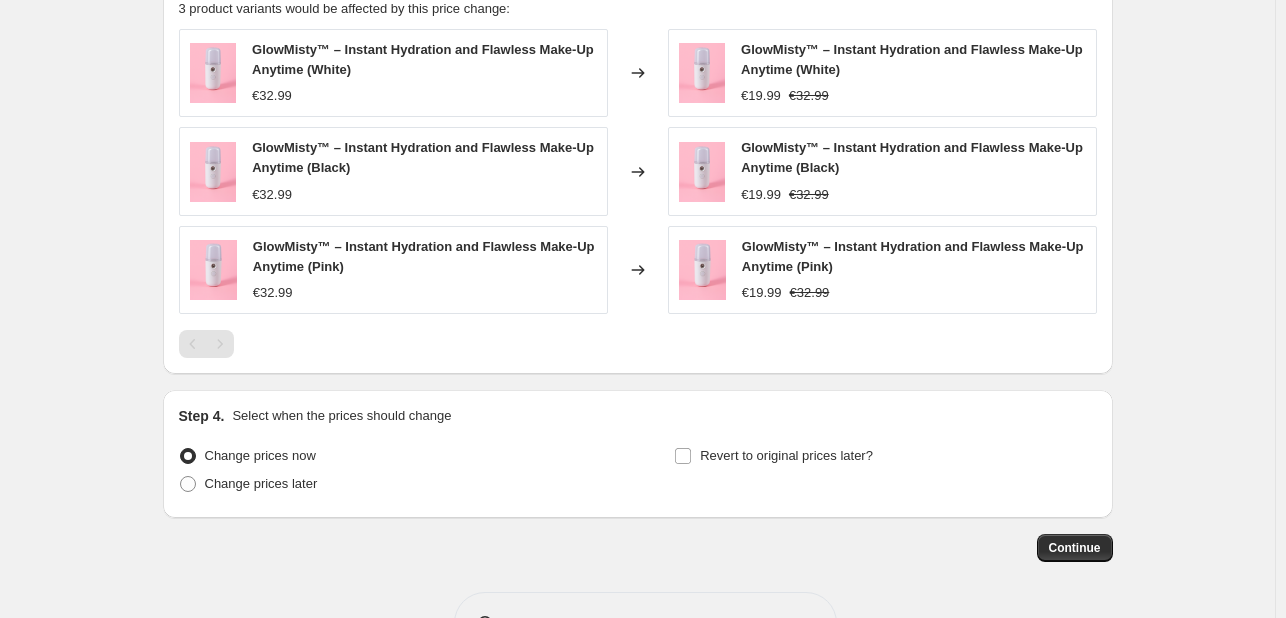 scroll, scrollTop: 1216, scrollLeft: 0, axis: vertical 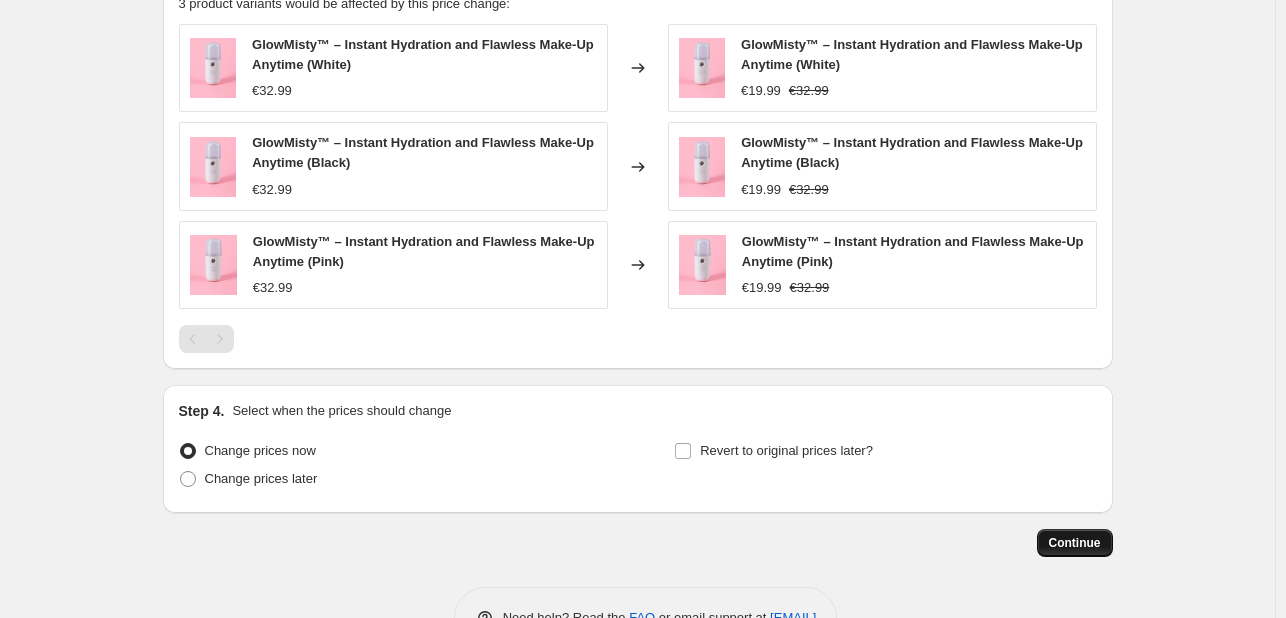 click on "Continue" at bounding box center (1075, 543) 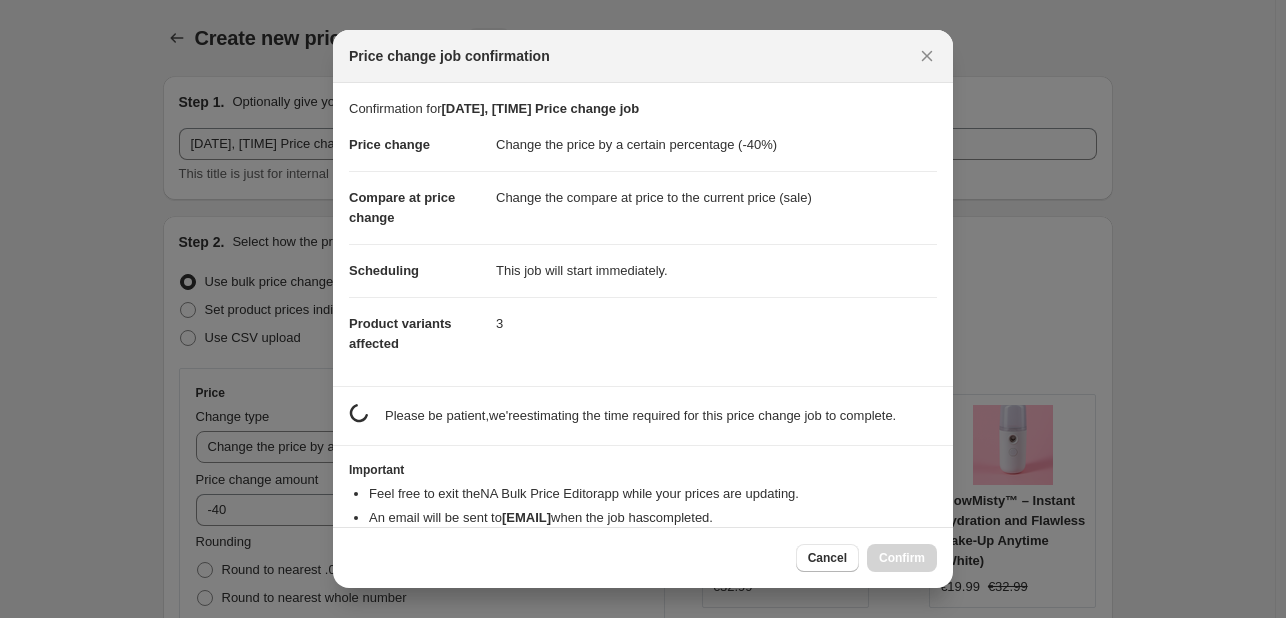 scroll, scrollTop: 0, scrollLeft: 0, axis: both 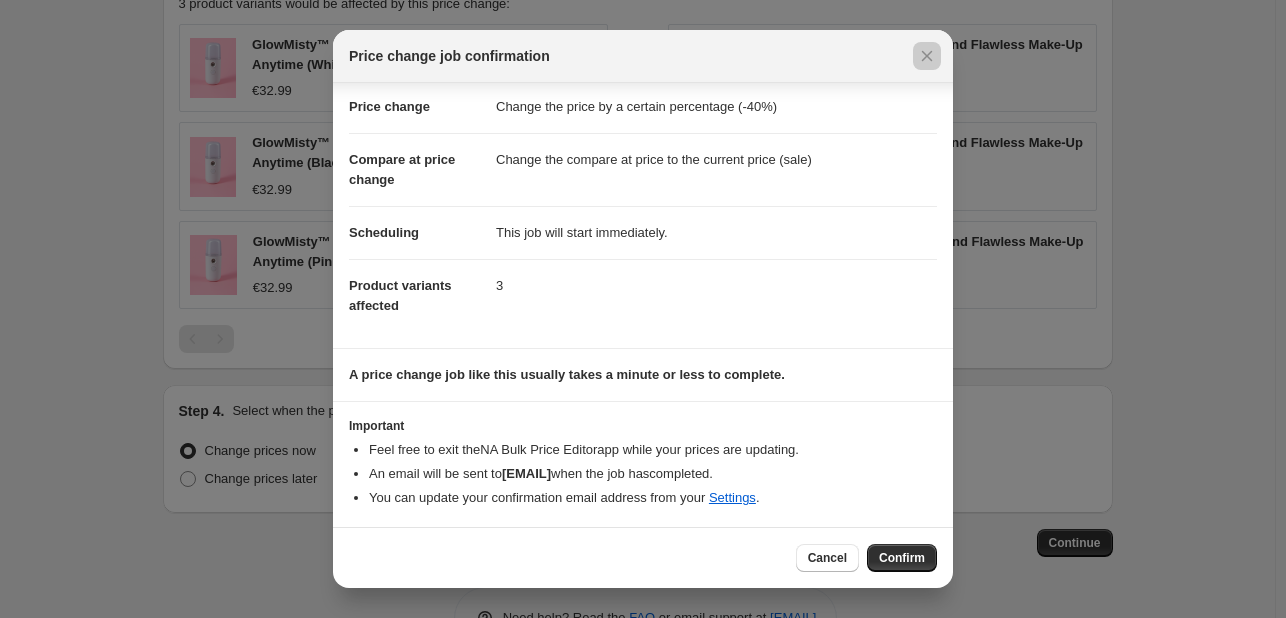 click at bounding box center (643, 309) 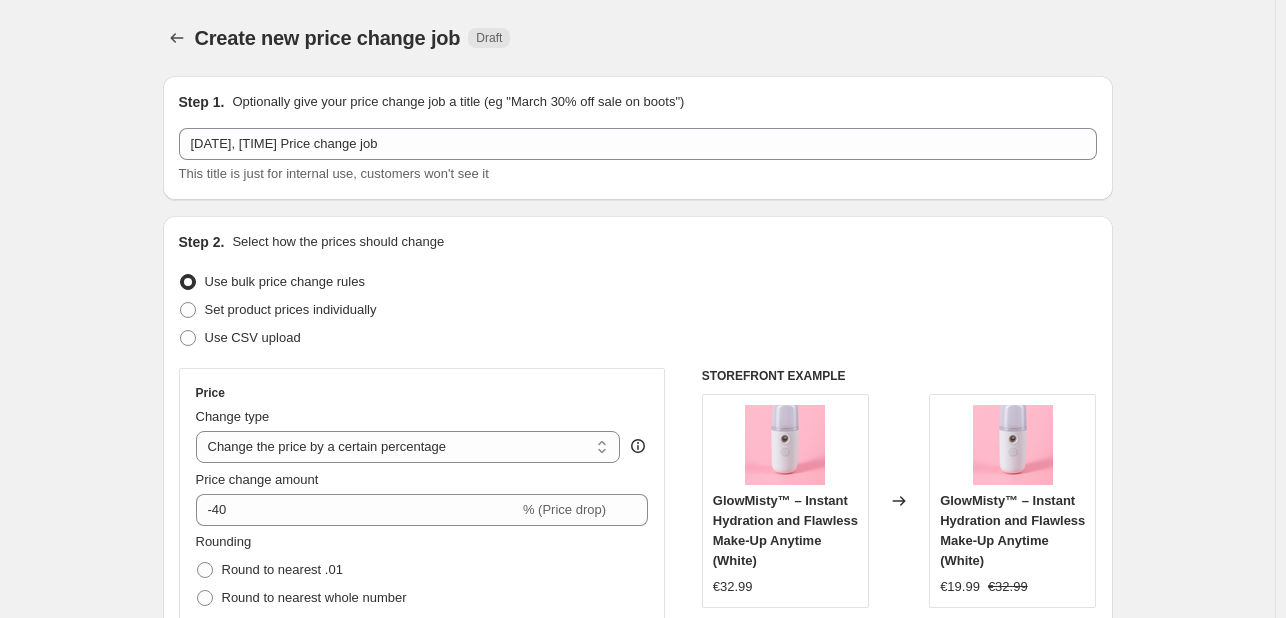 scroll, scrollTop: 1216, scrollLeft: 0, axis: vertical 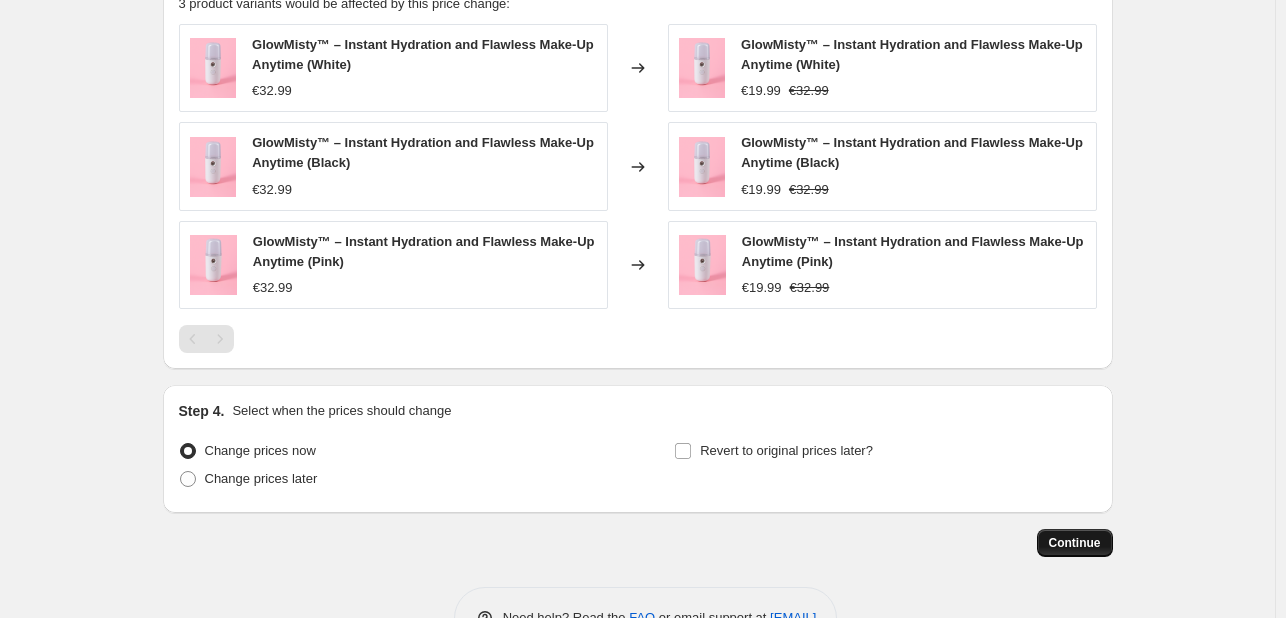 click on "Continue" at bounding box center [1075, 543] 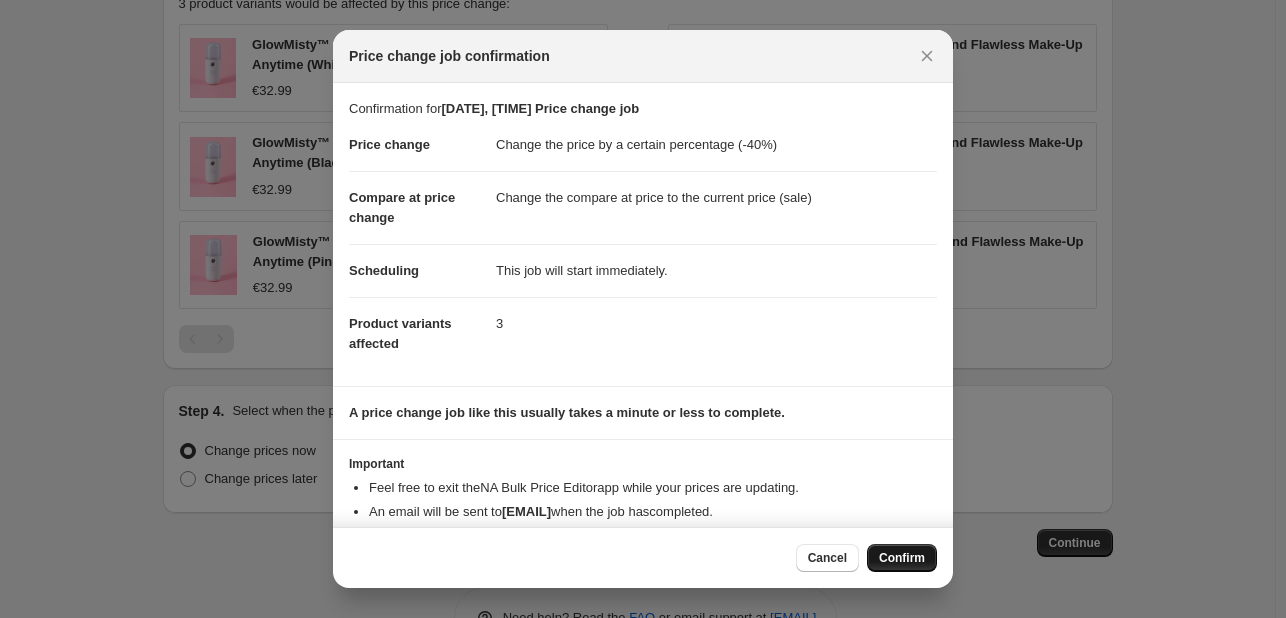 click on "Confirm" at bounding box center [902, 558] 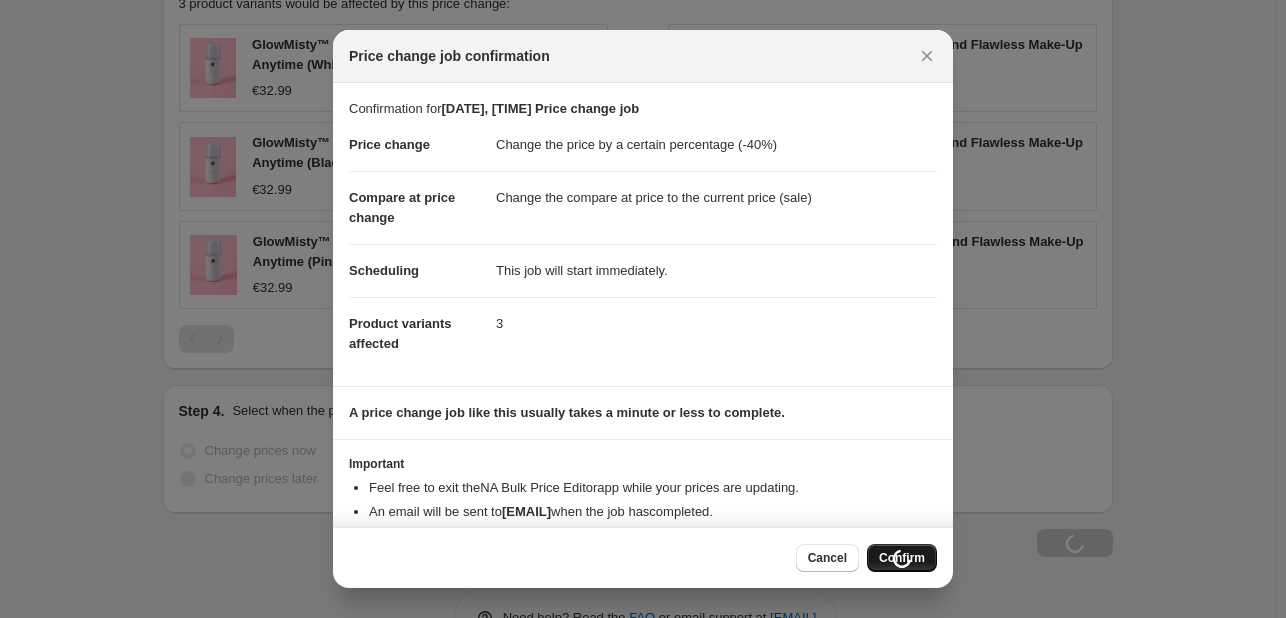 scroll, scrollTop: 1284, scrollLeft: 0, axis: vertical 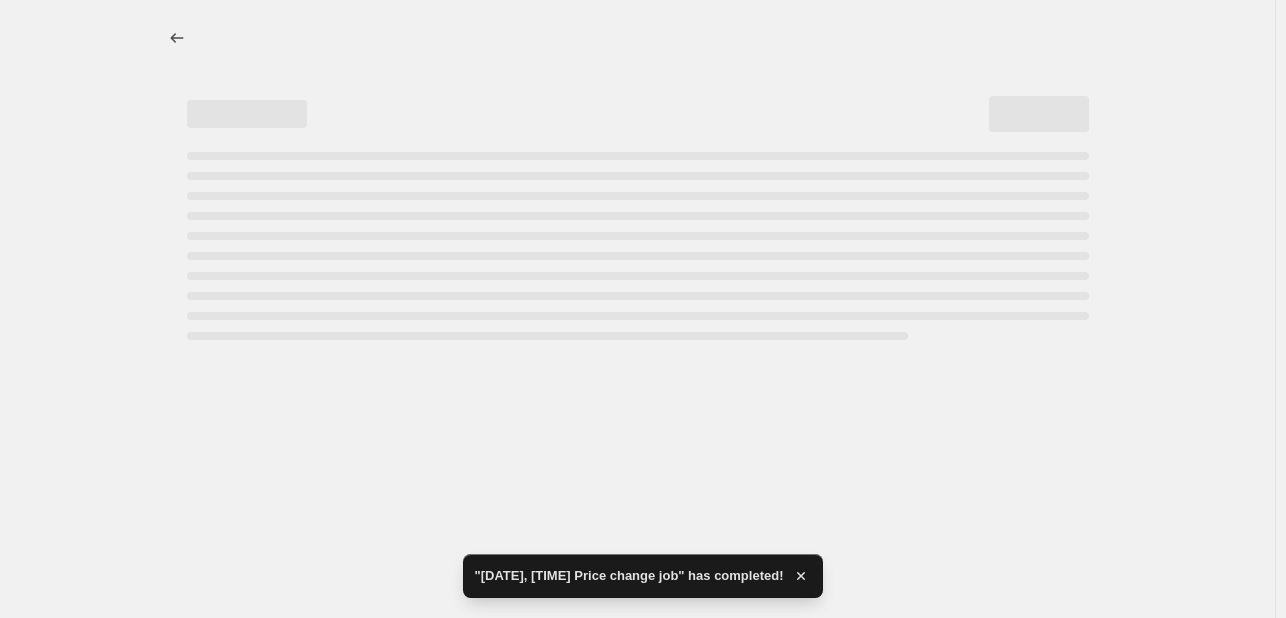 select on "percentage" 